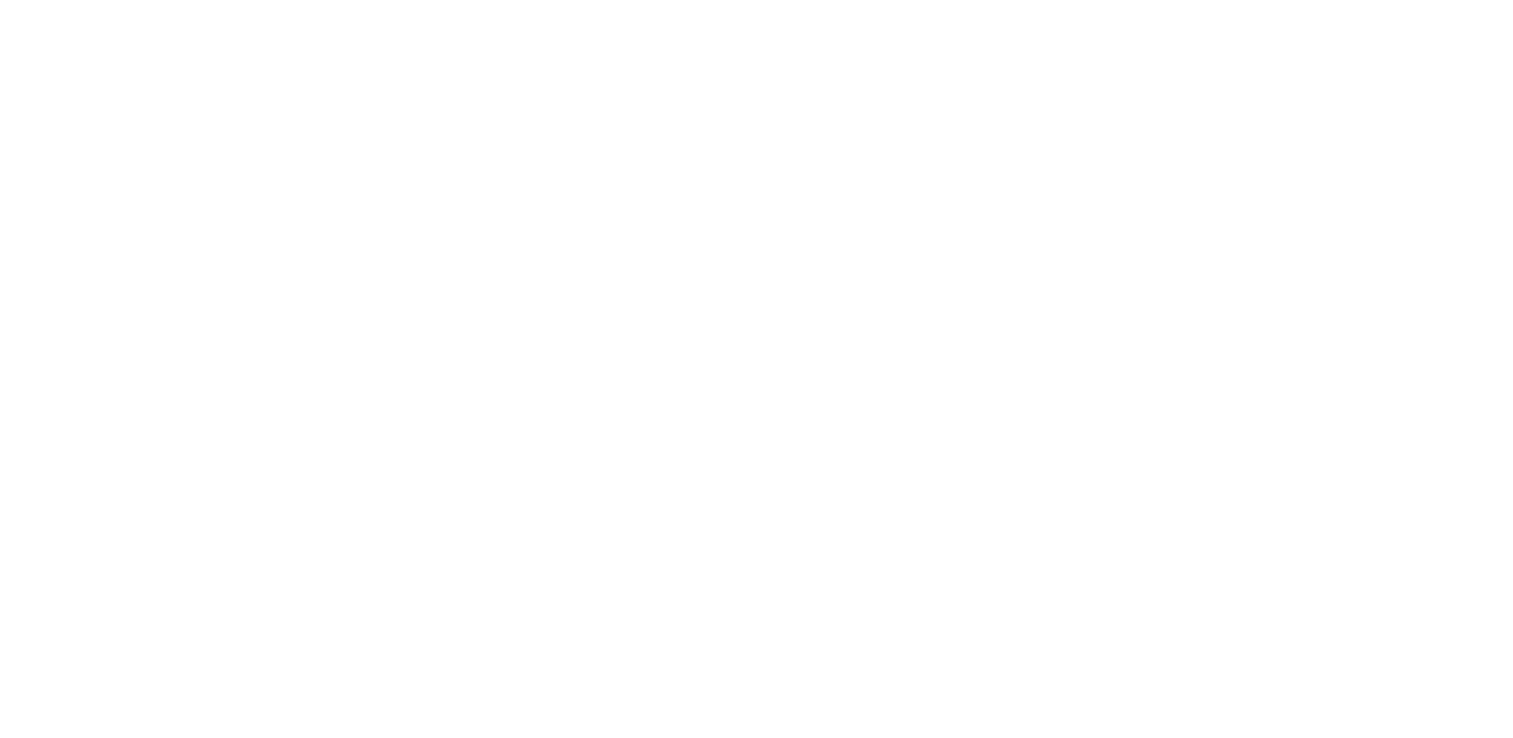 scroll, scrollTop: 0, scrollLeft: 0, axis: both 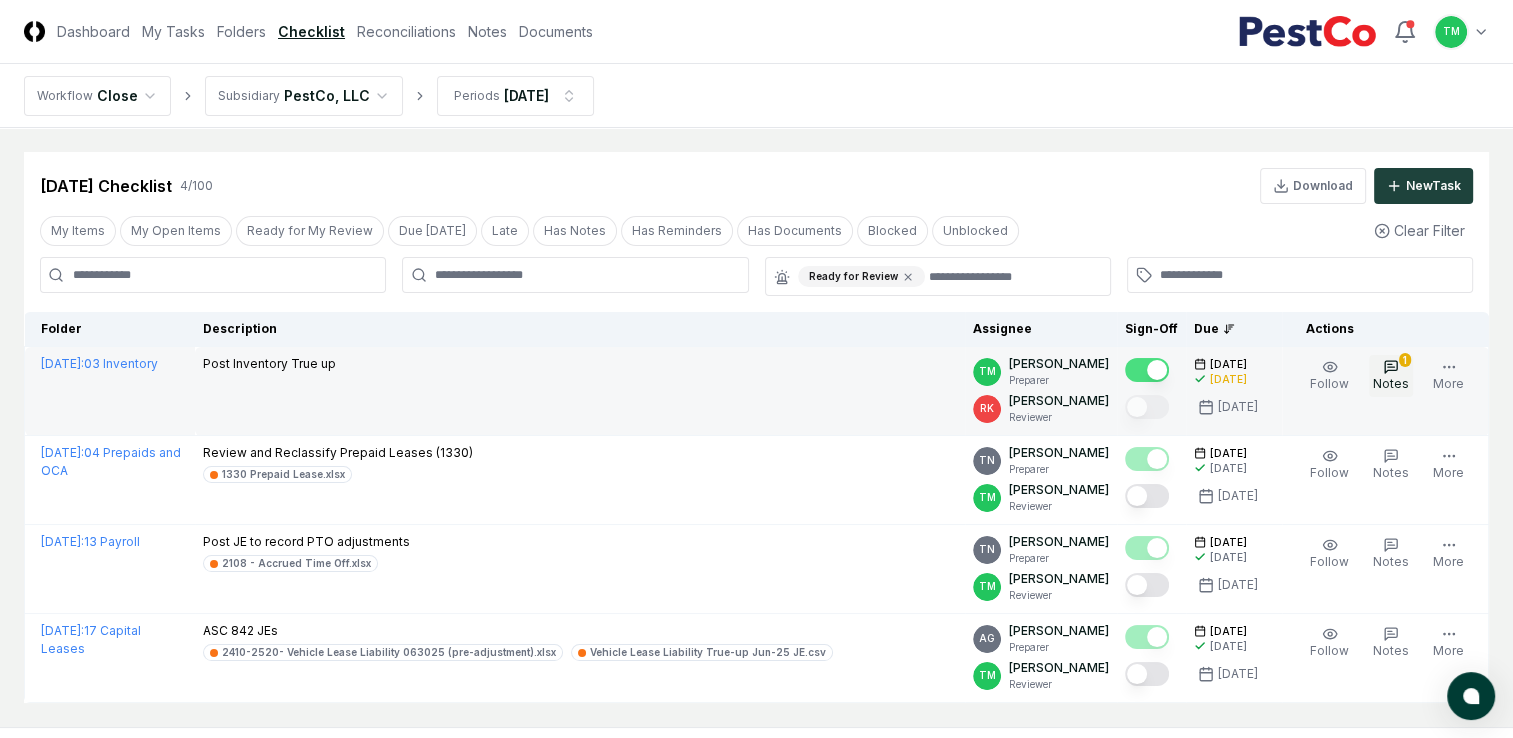 click 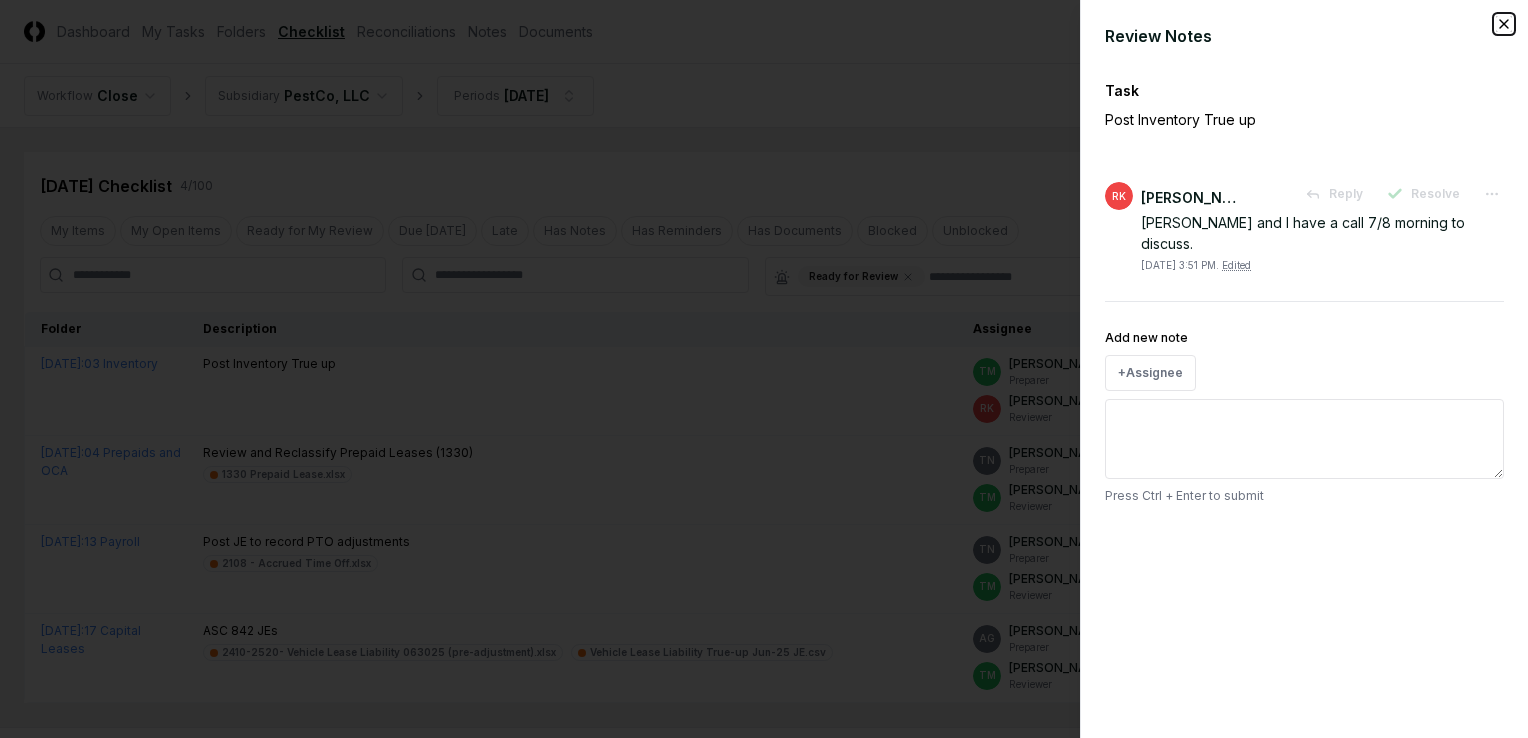 click 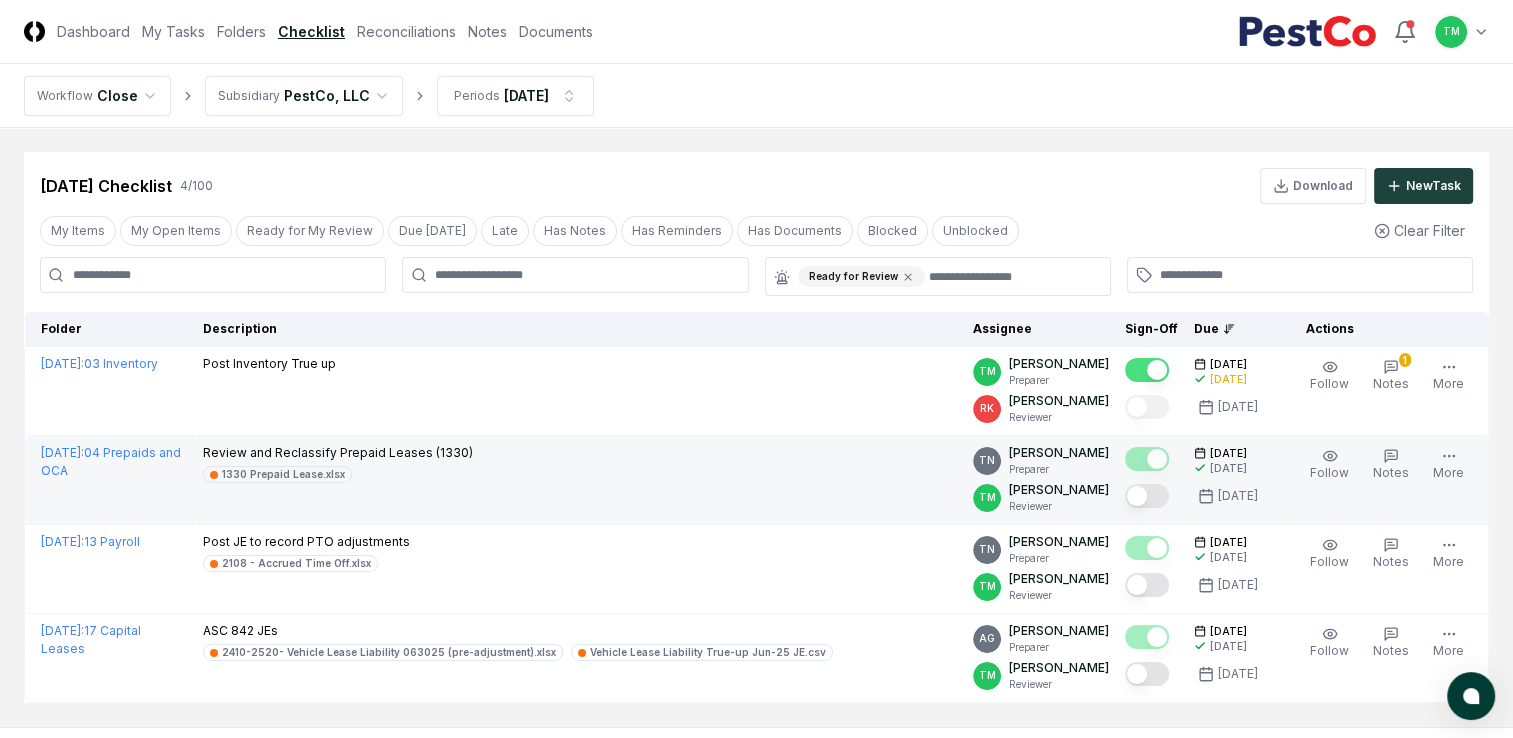 click at bounding box center (1147, 496) 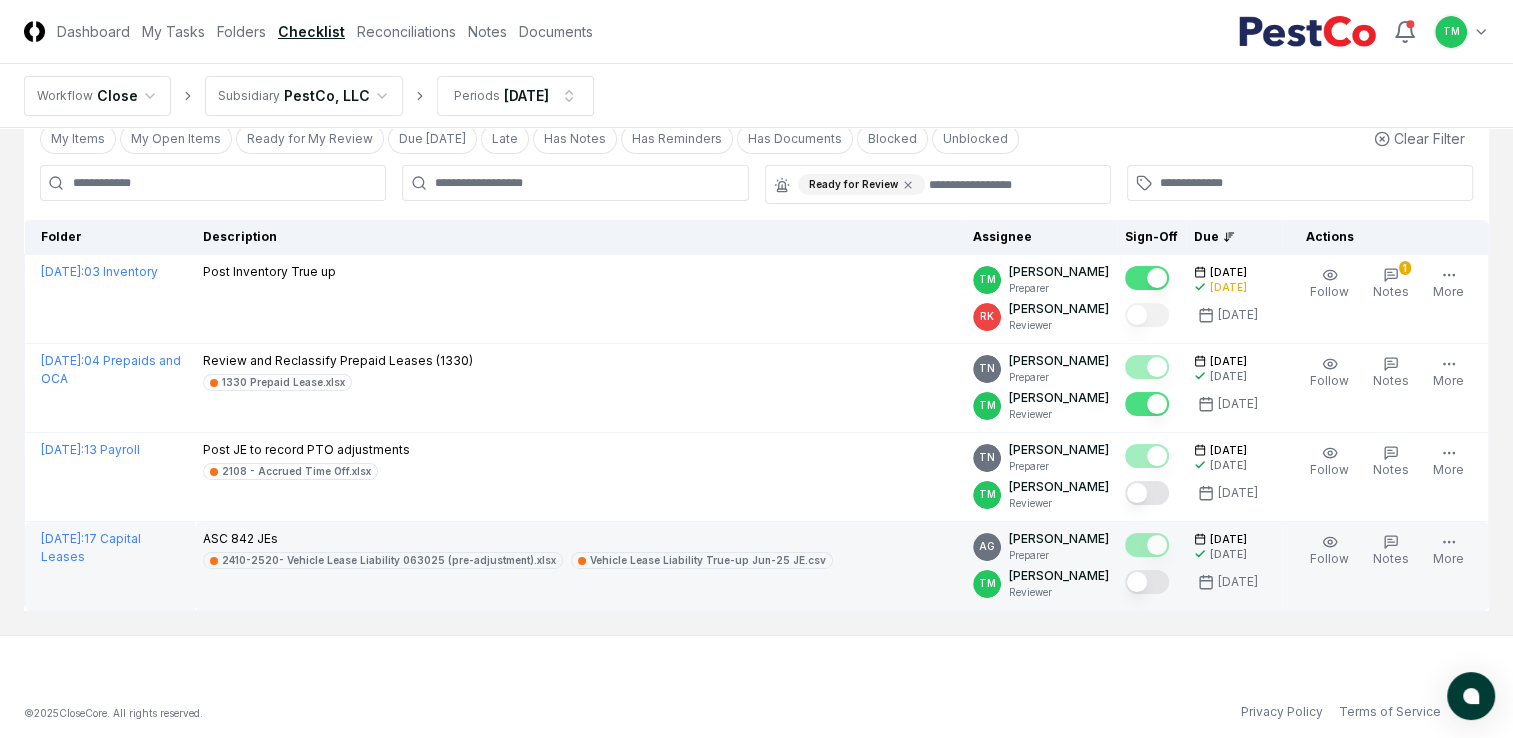 scroll, scrollTop: 107, scrollLeft: 0, axis: vertical 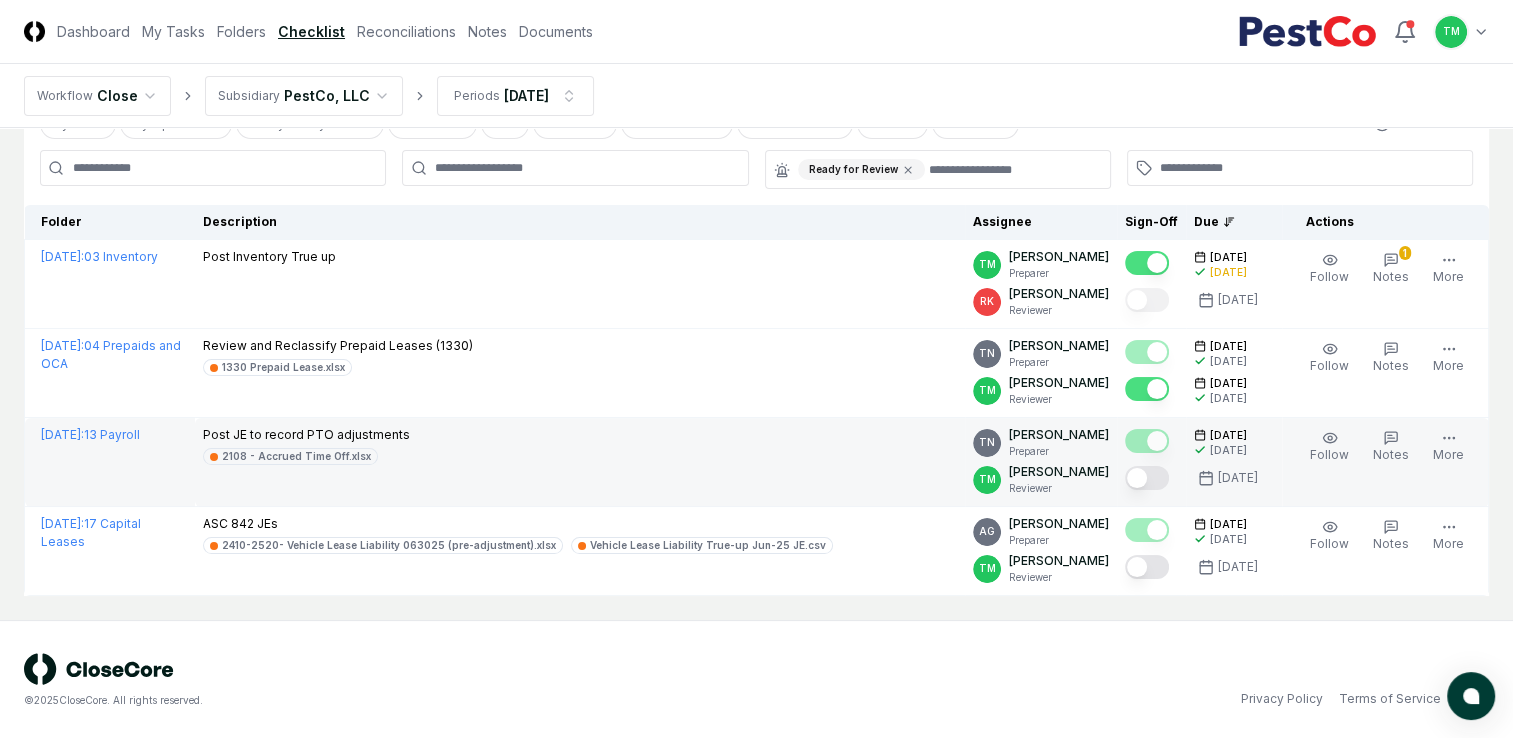 click at bounding box center [1147, 478] 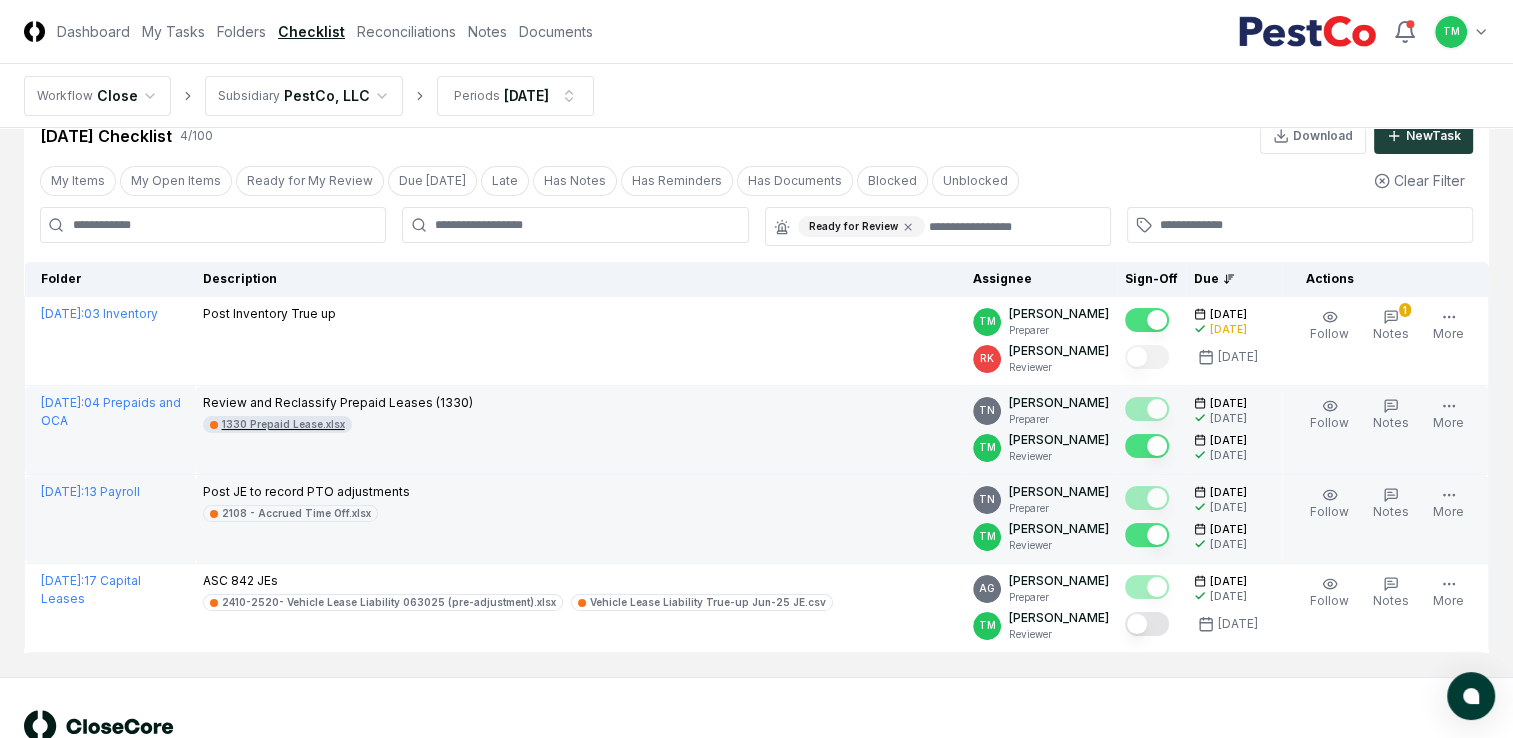 scroll, scrollTop: 0, scrollLeft: 0, axis: both 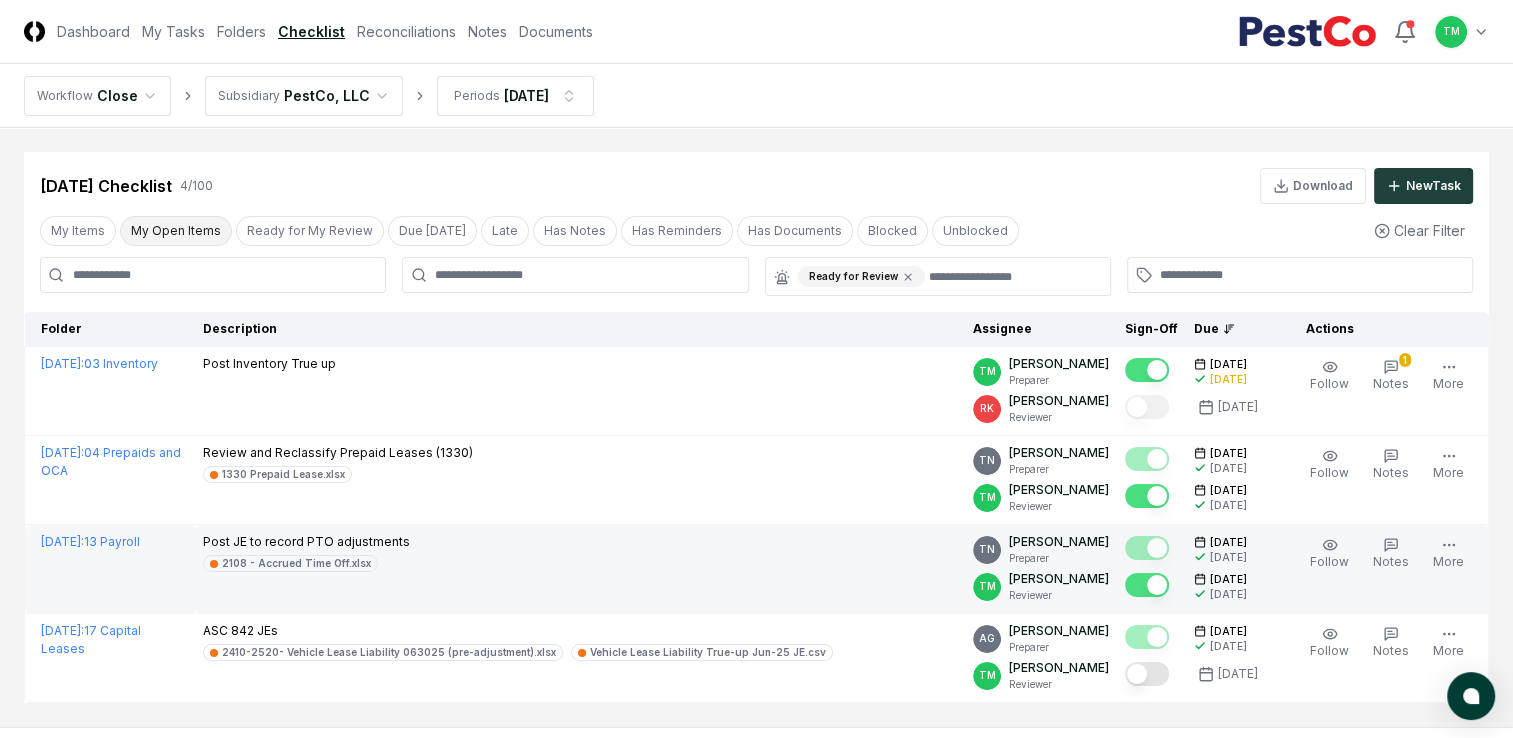 click on "My Open Items" at bounding box center (176, 231) 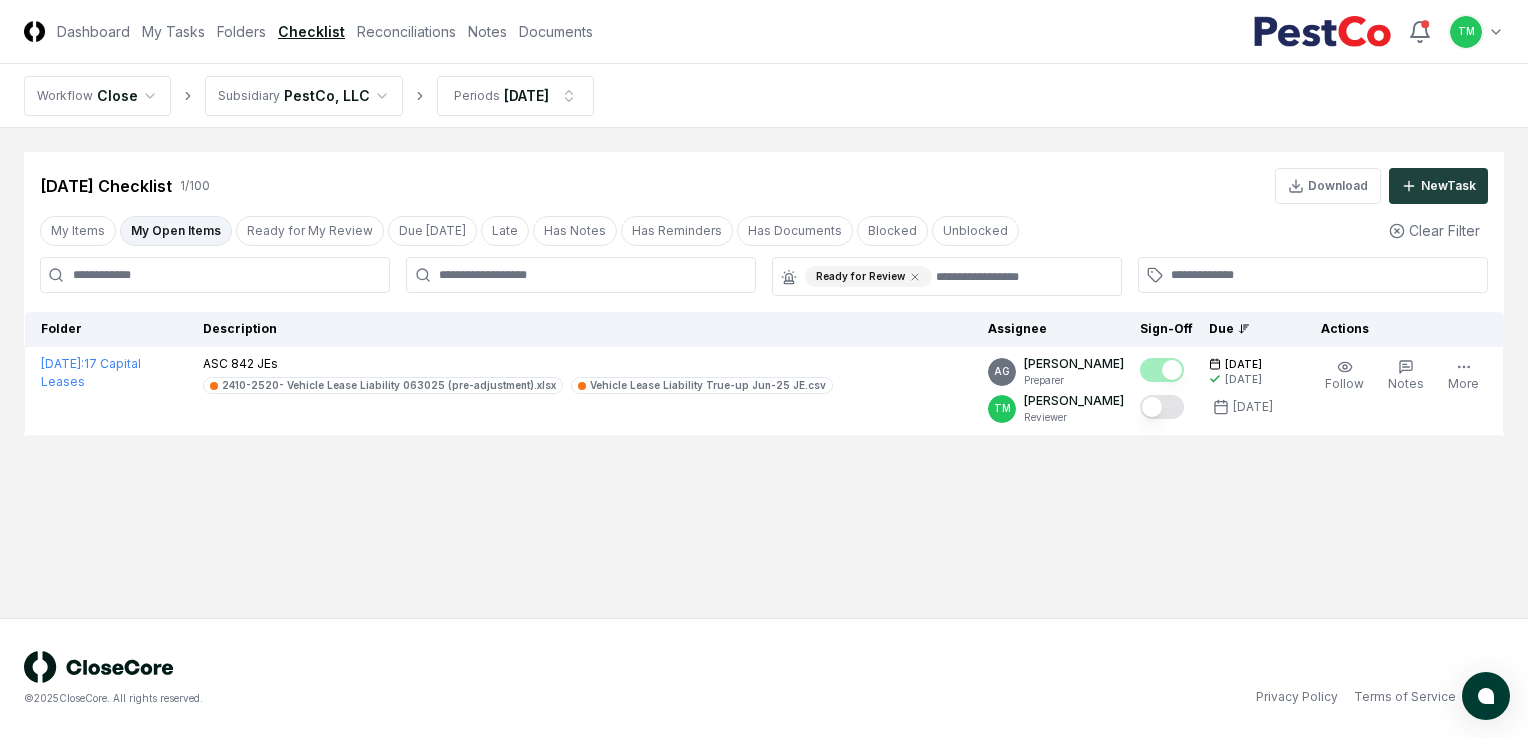 click on "My Open Items" at bounding box center (176, 231) 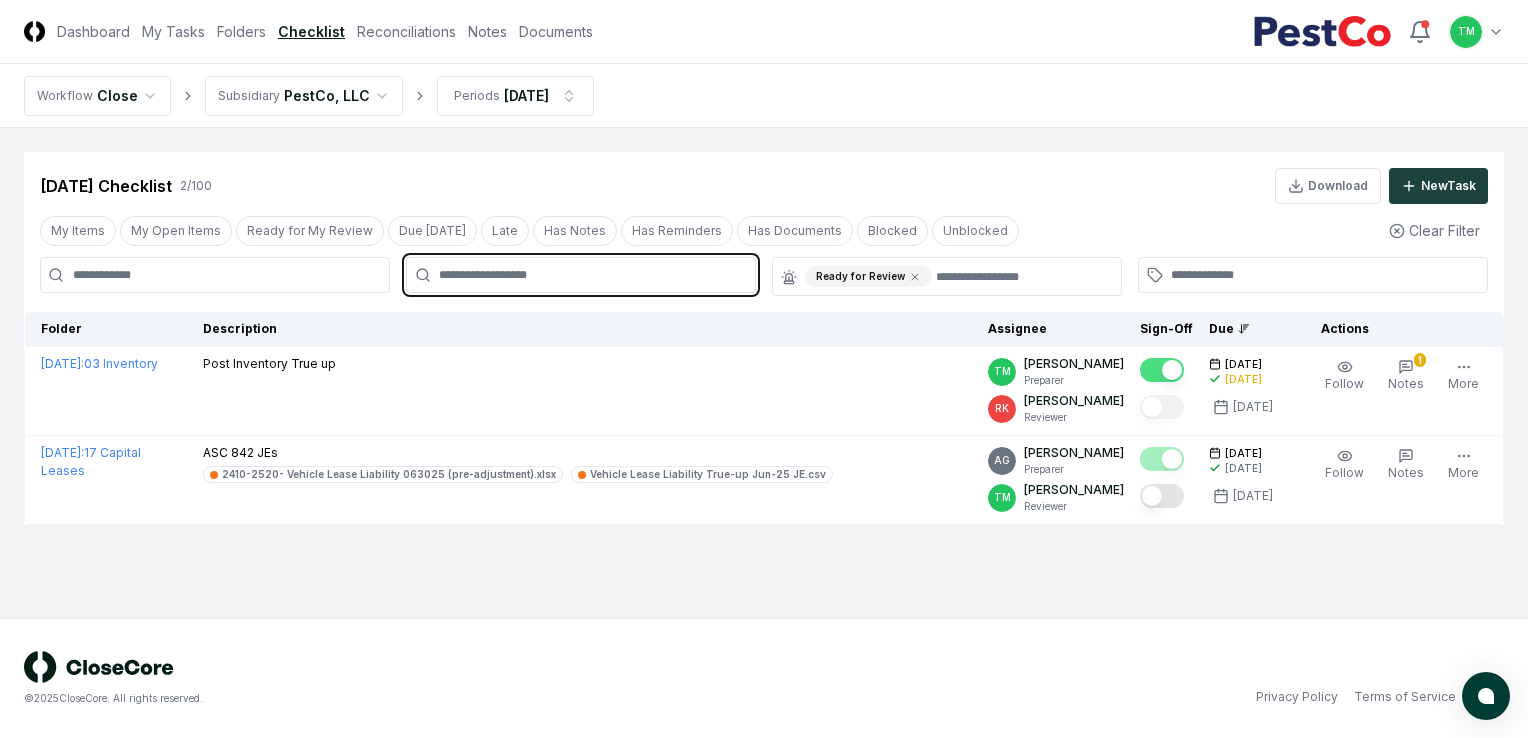 click at bounding box center [591, 275] 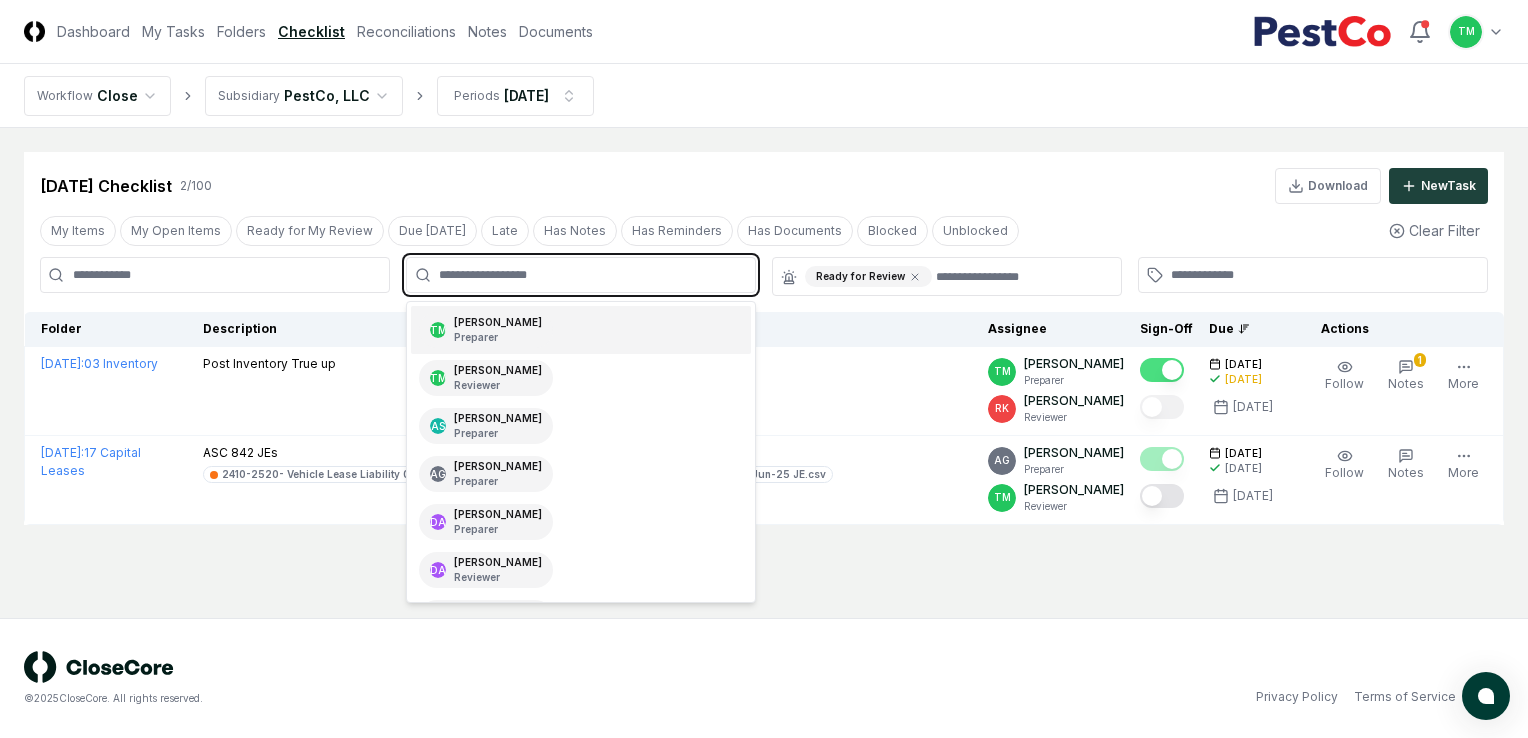 click on "[PERSON_NAME] Preparer" at bounding box center [498, 330] 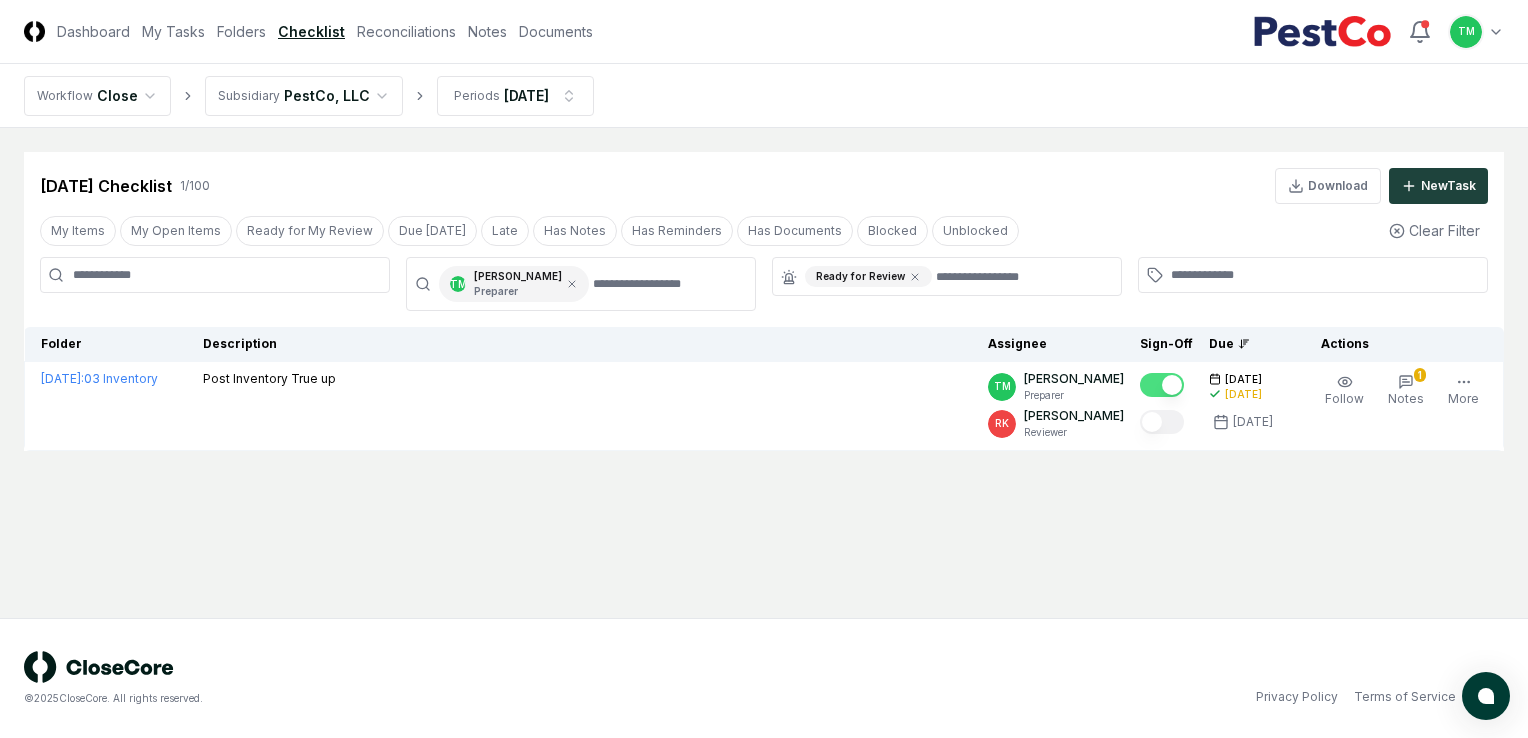click on "Cancel Reassign [DATE] Checklist 1 / 100 Download New  Task My Items My Open Items Ready for My Review Due [DATE] Late Has Notes Has Reminders Has Documents Blocked Unblocked Clear Filter TM [PERSON_NAME] Preparer Ready for Review Folder Description Assignee Sign-Off   Due Actions [DATE] :  03 Inventory Post Inventory True up TM [PERSON_NAME] Preparer [PERSON_NAME] Reviewer [DATE] [DATE] [DATE] Follow 1 Notes Upload Reminder Duplicate Edit Task More" at bounding box center [764, 373] 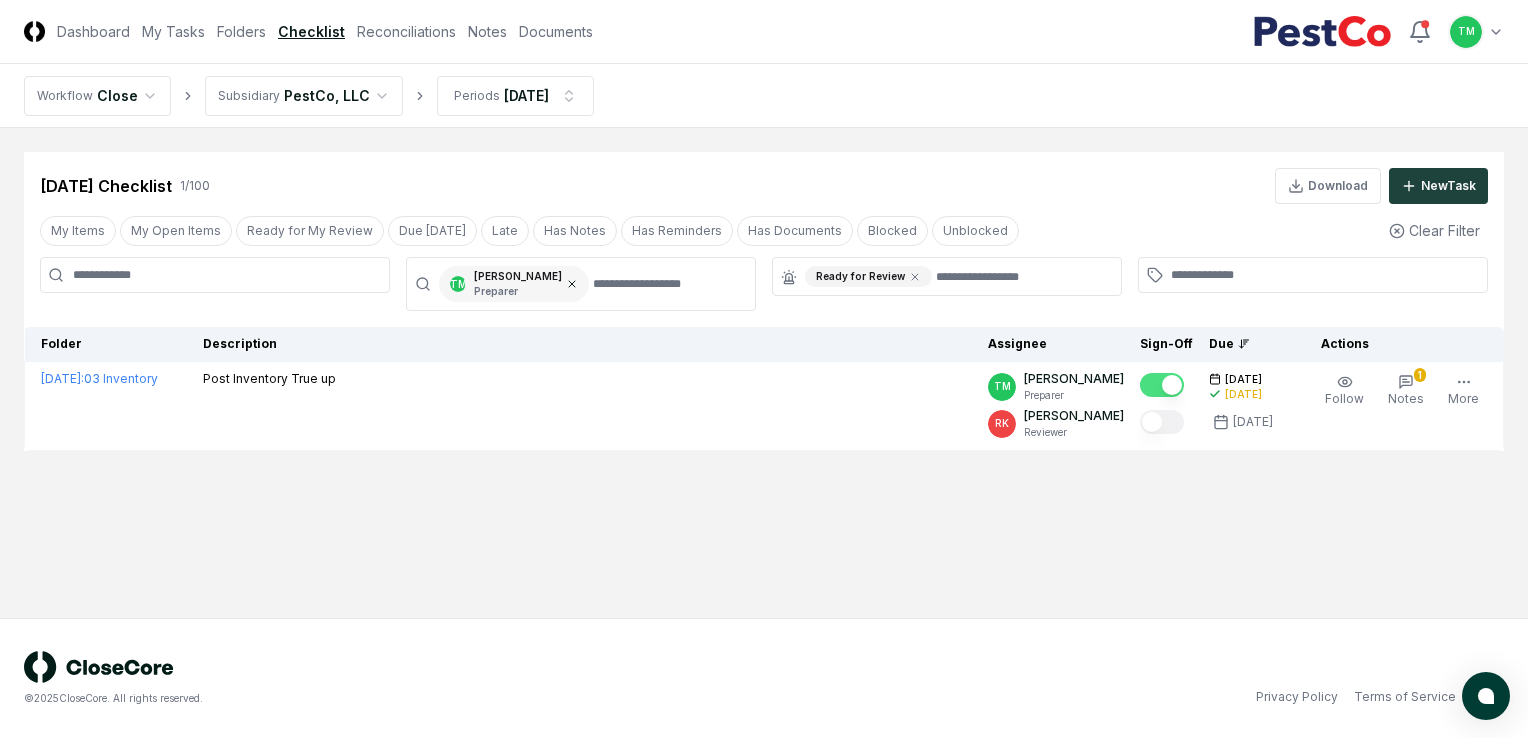 click 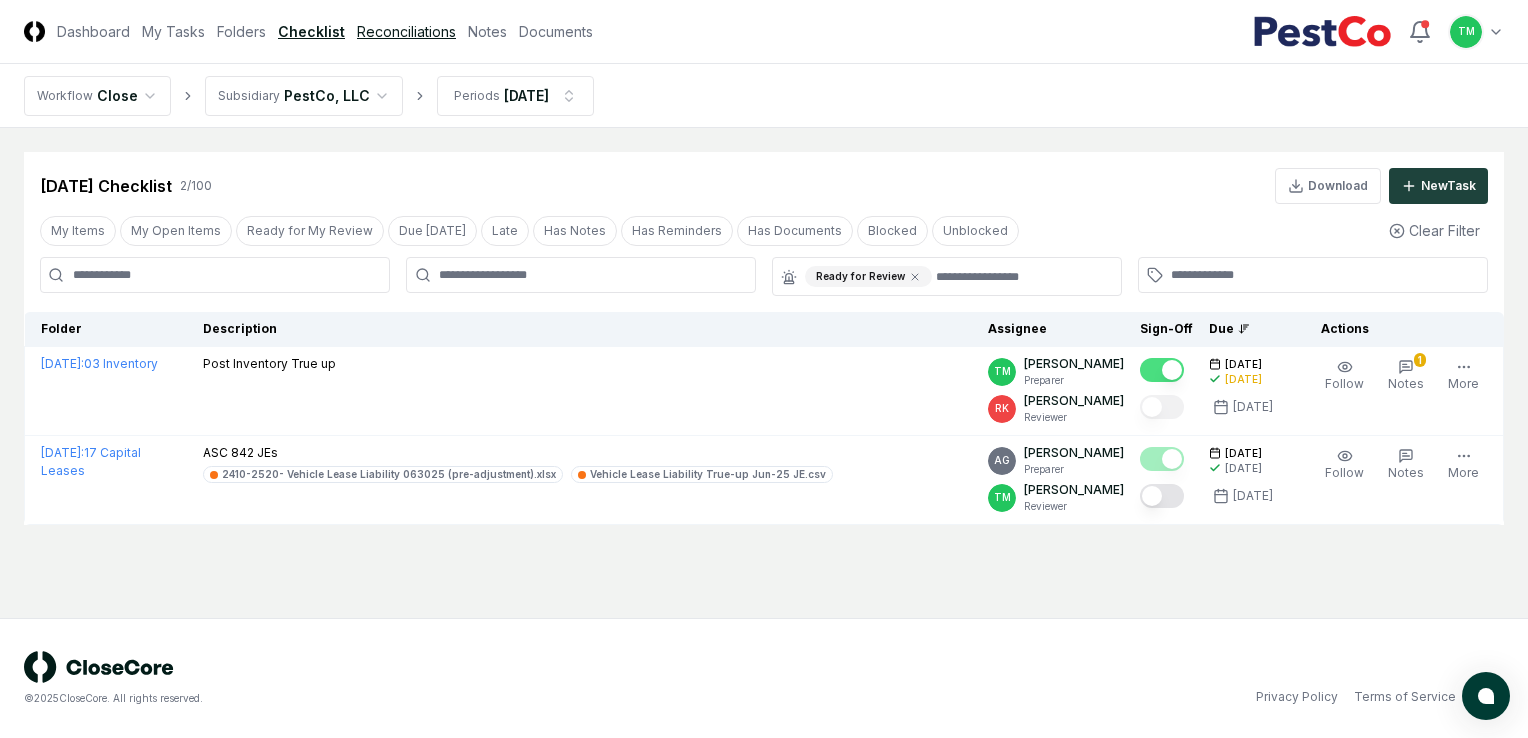 click on "Reconciliations" at bounding box center (406, 31) 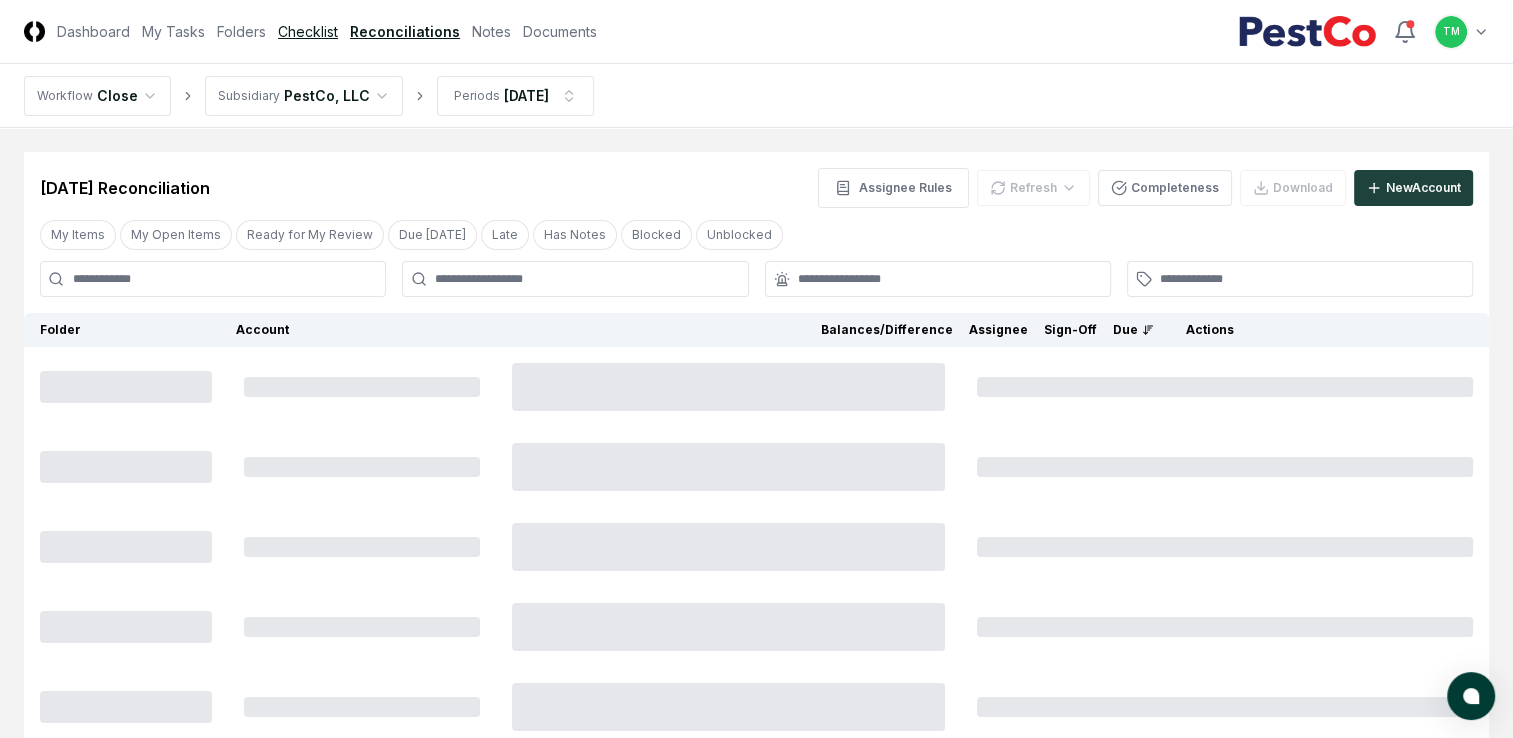 click on "Checklist" at bounding box center [308, 31] 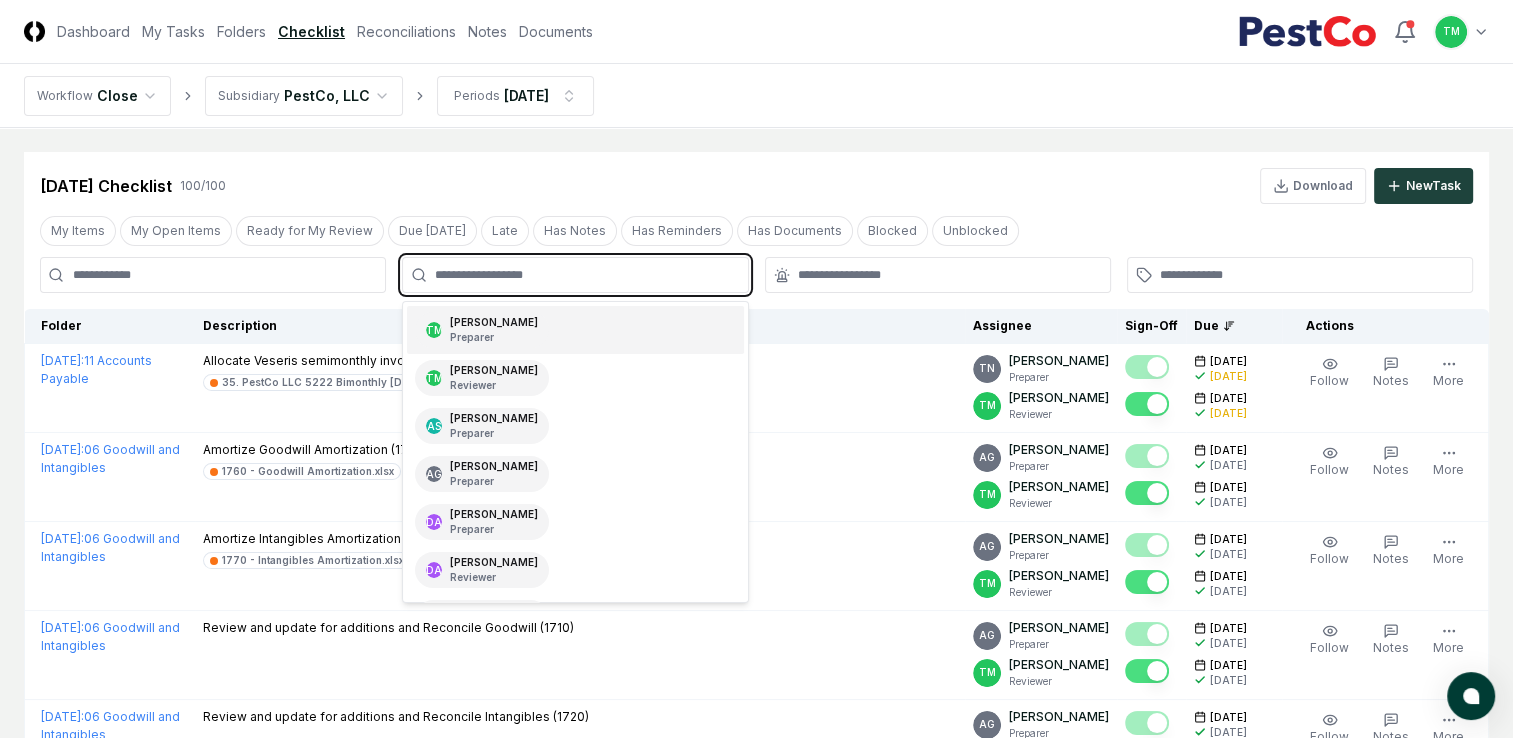 click at bounding box center (585, 275) 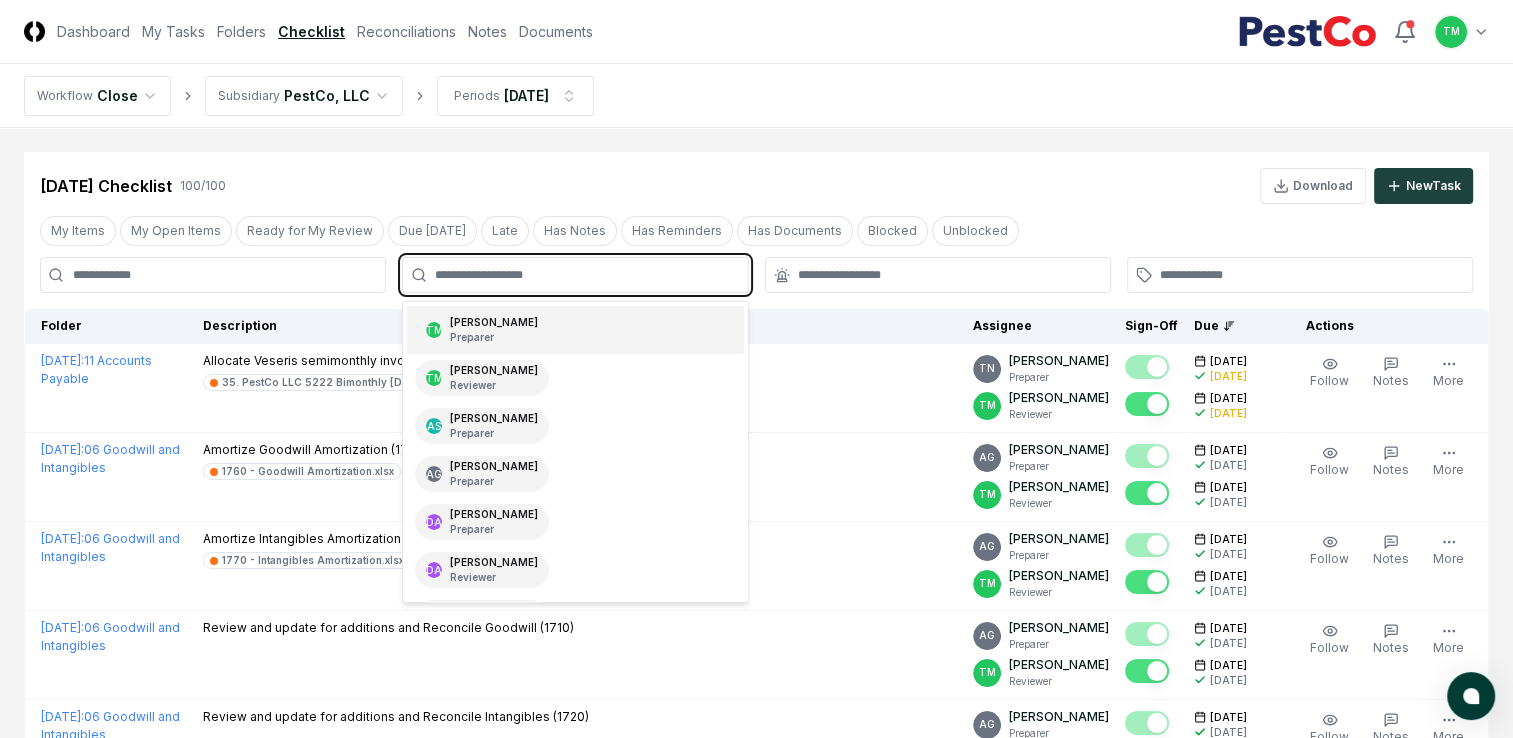 click on "Preparer" at bounding box center [494, 337] 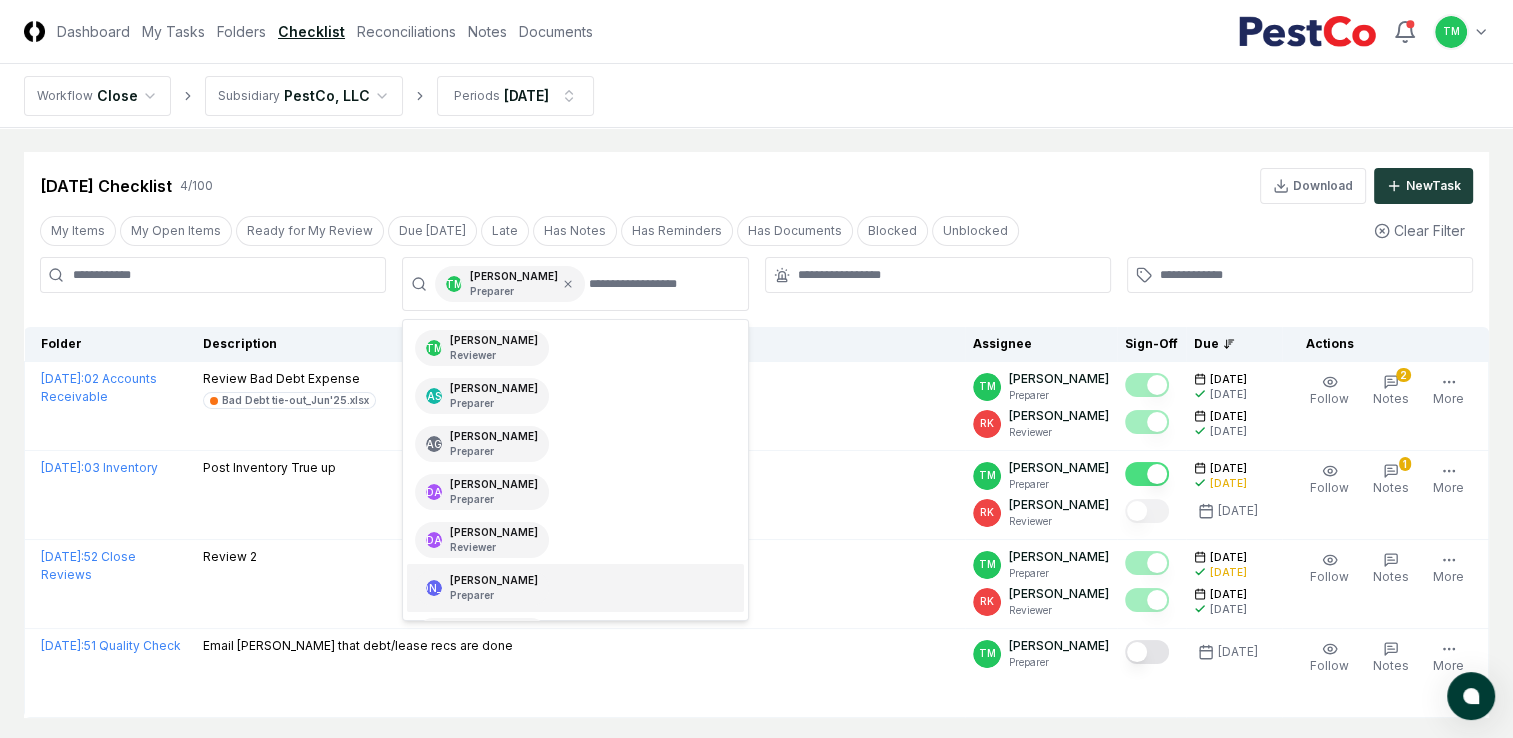 click on "CloseCore Dashboard My Tasks Folders Checklist Reconciliations Notes Documents Toggle navigation menu   TM Toggle user menu Workflow Close Subsidiary PestCo, LLC Periods [DATE] Cancel Reassign [DATE] Checklist 4 / 100 Download New  Task My Items My Open Items Ready for My Review Due [DATE] Late Has Notes Has Reminders Has Documents Blocked Unblocked Clear Filter TM [PERSON_NAME] Preparer TM [PERSON_NAME] Reviewer AS [PERSON_NAME] Preparer AG [PERSON_NAME] Preparer DA [PERSON_NAME] Preparer DA [PERSON_NAME] Reviewer JA [PERSON_NAME] Preparer RV [PERSON_NAME] Reviewer RV [PERSON_NAME] Preparer [PERSON_NAME] Reviewer TD Team DPO Preparer TN [PERSON_NAME] Preparer TN [PERSON_NAME] Reviewer VS [PERSON_NAME] Reviewer VS [PERSON_NAME] Preparer Folder Description Assignee Sign-Off   Due Actions [DATE] :  02 Accounts Receivable Review Bad Debt Expense Bad Debt tie-out_Jun'25.xlsx TM [PERSON_NAME] Preparer [PERSON_NAME] Reviewer [DATE] [DATE] [DATE] [DATE] Follow 2 1 TM" at bounding box center (756, 431) 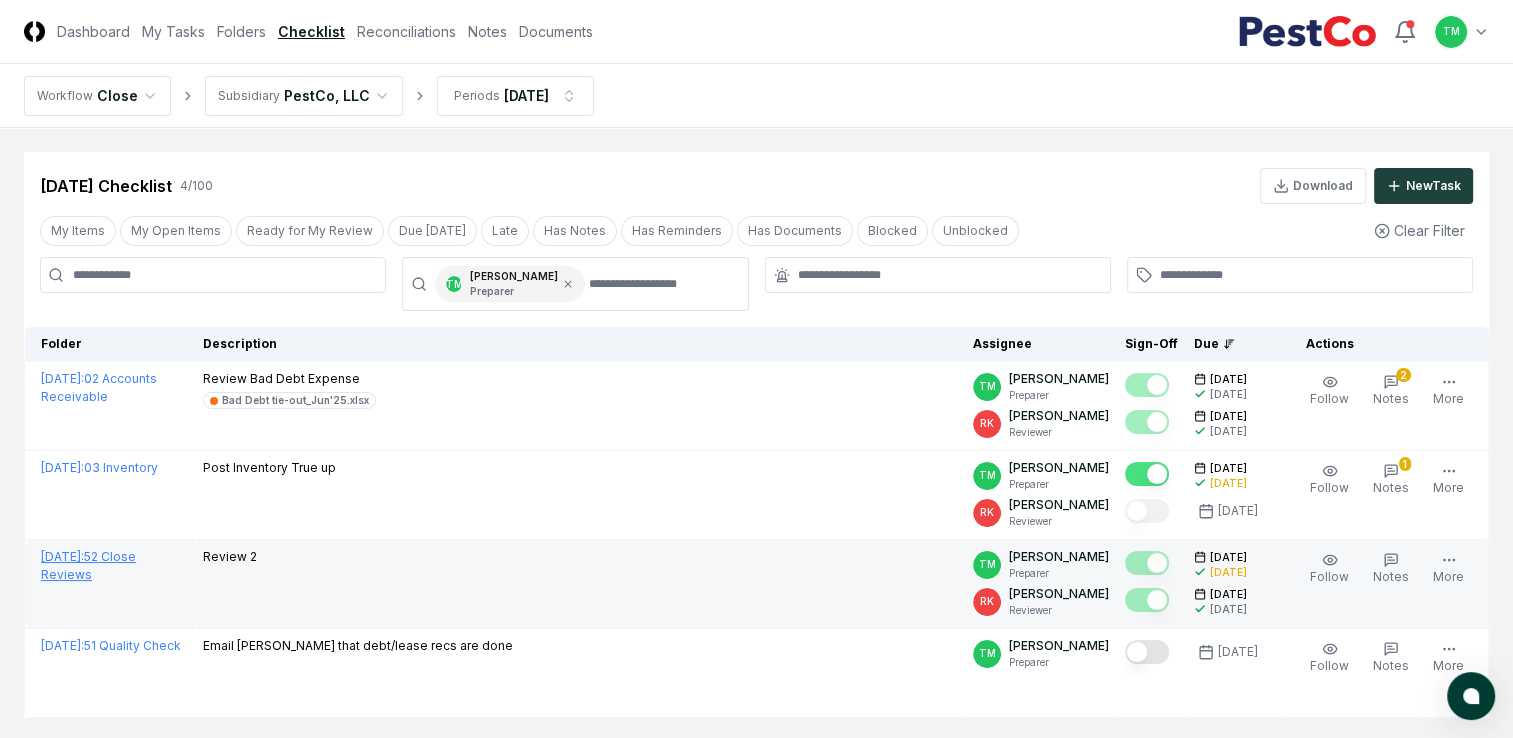 scroll, scrollTop: 100, scrollLeft: 0, axis: vertical 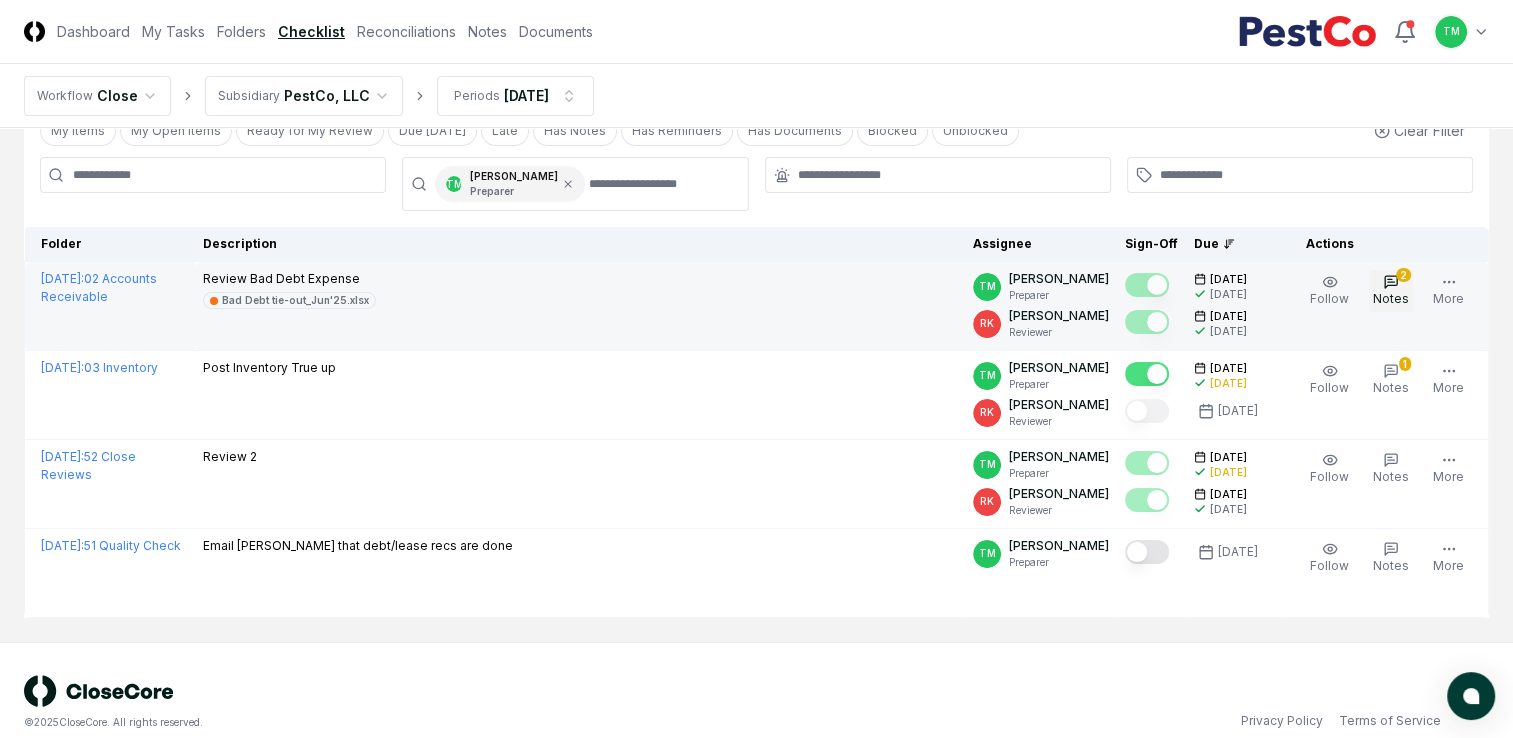 click on "2 Notes" at bounding box center (1391, 291) 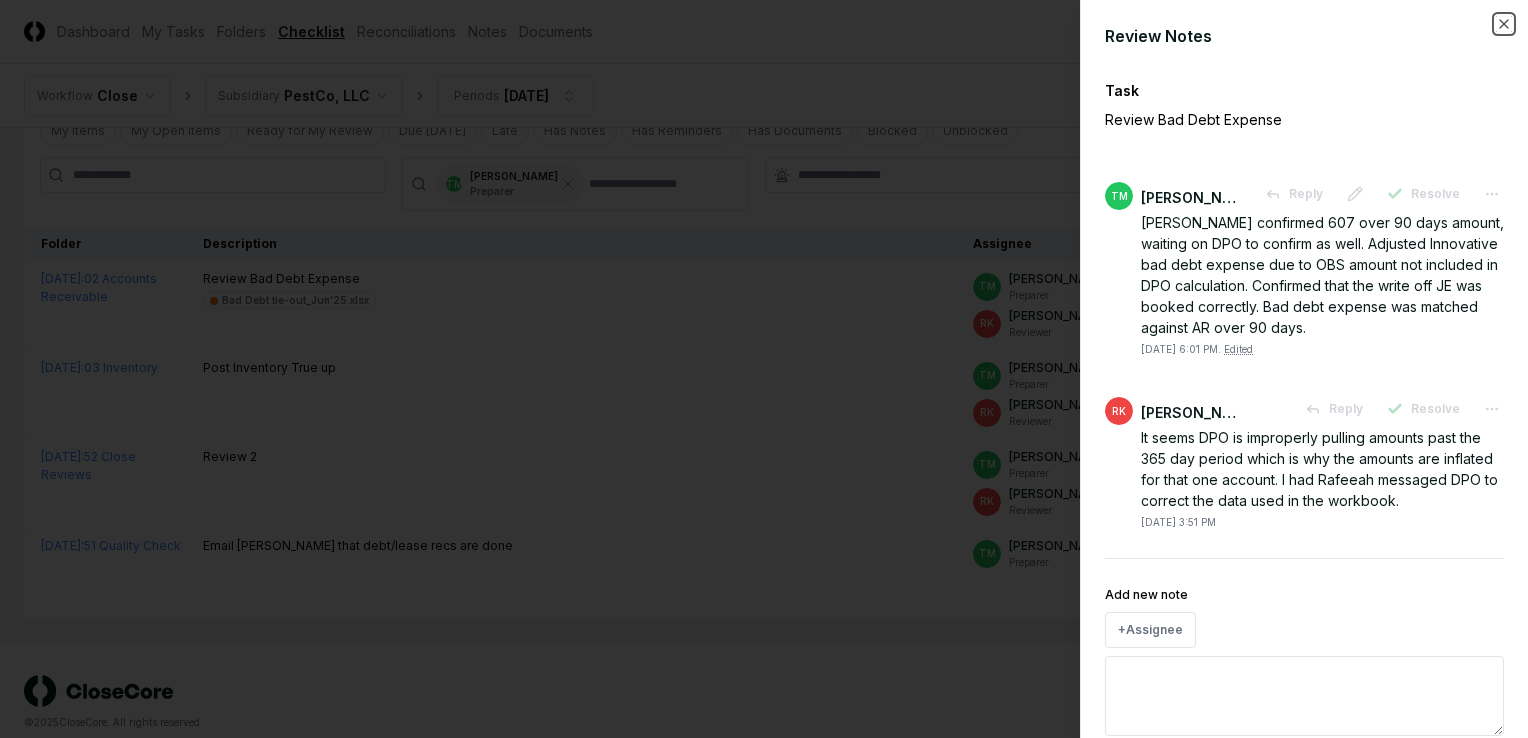 drag, startPoint x: 1488, startPoint y: 28, endPoint x: 1484, endPoint y: 42, distance: 14.56022 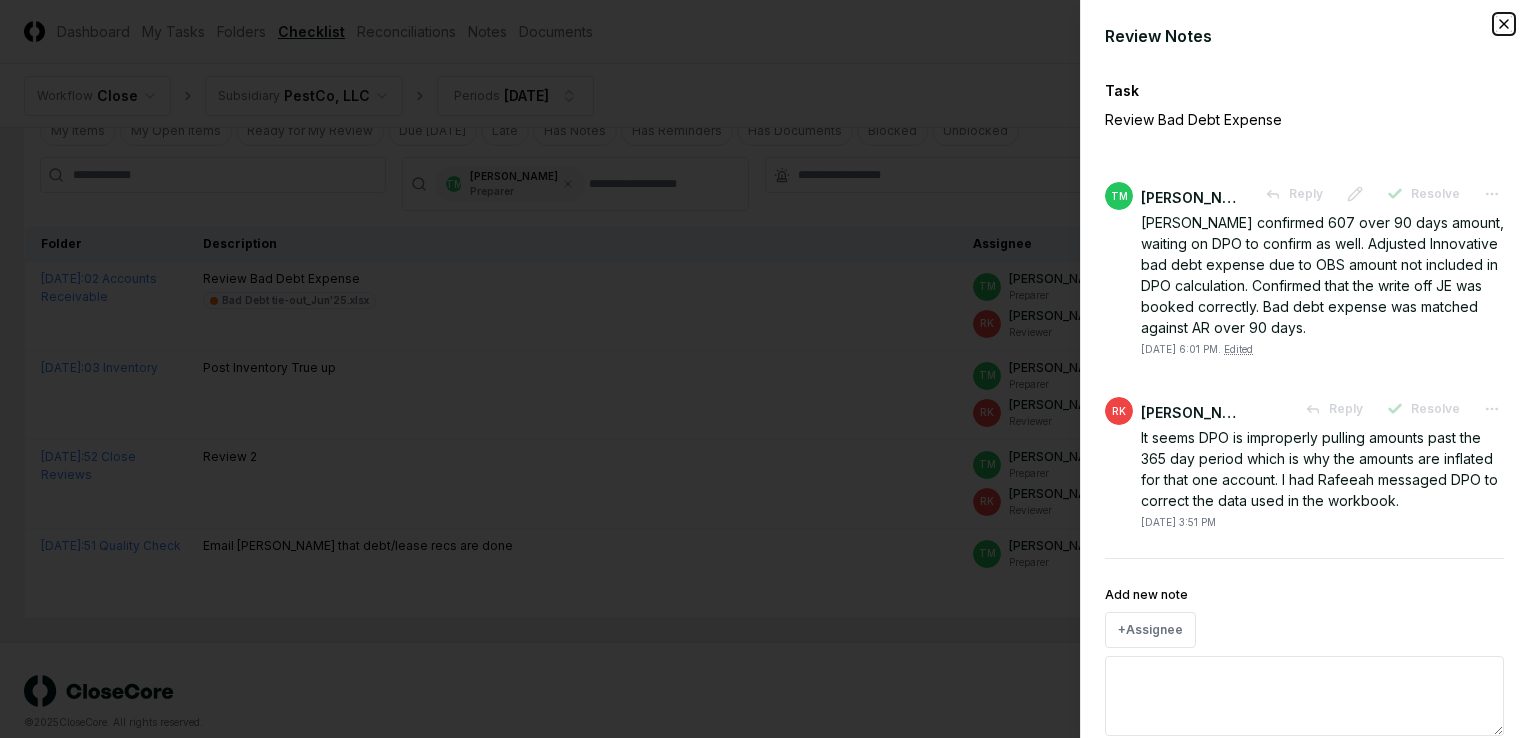 click 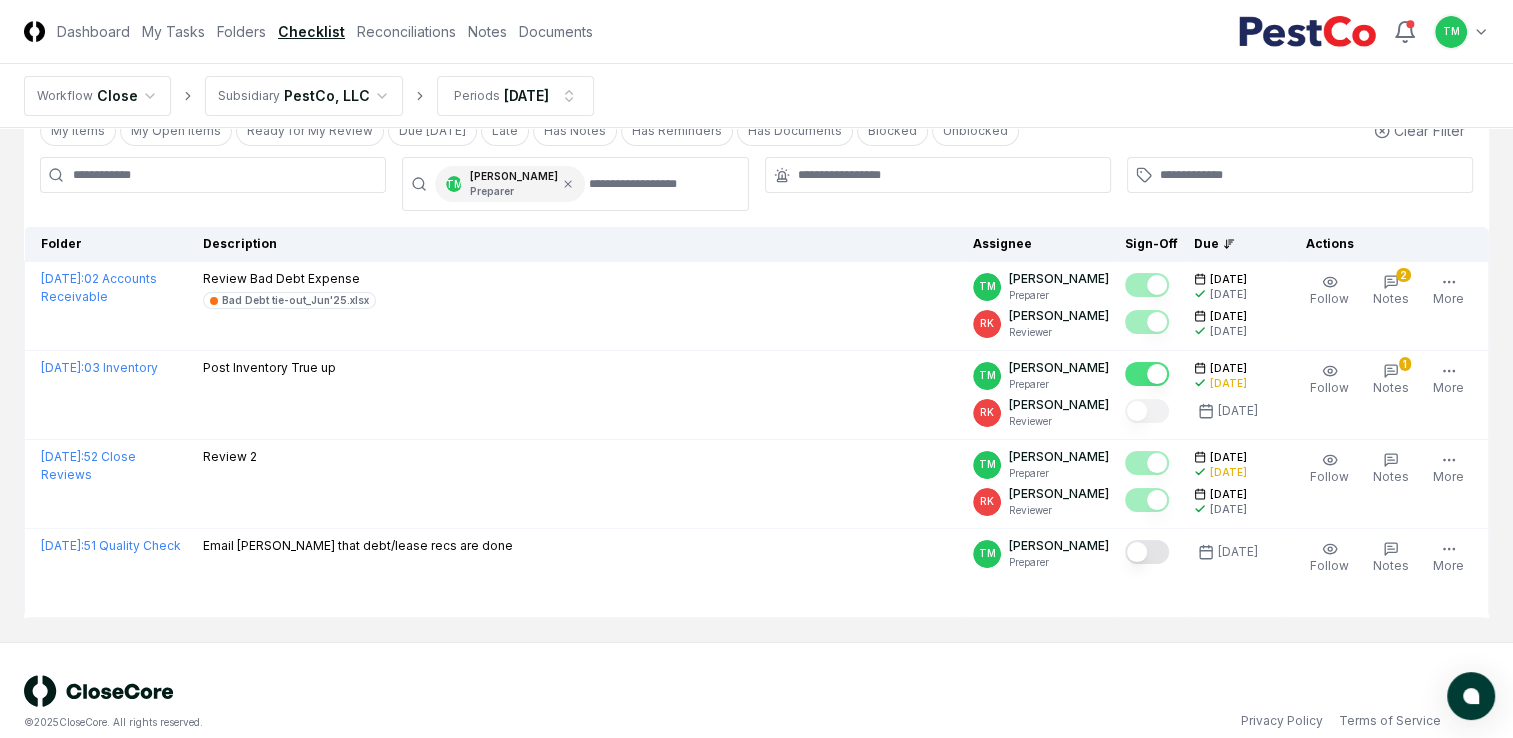 click on "CloseCore Dashboard My Tasks Folders Checklist Reconciliations Notes Documents Toggle navigation menu   TM Toggle user menu Workflow Close Subsidiary PestCo, LLC Periods [DATE] Cancel Reassign [DATE] Checklist 4 / 100 Download New  Task My Items My Open Items Ready for My Review Due [DATE] Late Has Notes Has Reminders Has Documents Blocked Unblocked Clear Filter TM [PERSON_NAME] Preparer Folder Description Assignee Sign-Off   Due Actions [DATE] :  02 Accounts Receivable Review Bad Debt Expense Bad Debt tie-out_Jun'25.xlsx TM [PERSON_NAME] Preparer [PERSON_NAME] Reviewer [DATE] [DATE] [DATE] [DATE] Follow 2 Notes 1 Upload Reminder Duplicate Edit Task More [DATE] :  03 Inventory Post Inventory True up TM [PERSON_NAME] Preparer [PERSON_NAME] Reviewer [DATE] [DATE] [DATE] Follow 1 Notes Upload Reminder Duplicate Edit Task More [DATE] :  52 Close Reviews Review 2 TM [PERSON_NAME] Preparer [PERSON_NAME] Reviewer [DATE] [DATE] [DATE] [DATE] *" at bounding box center [756, 331] 